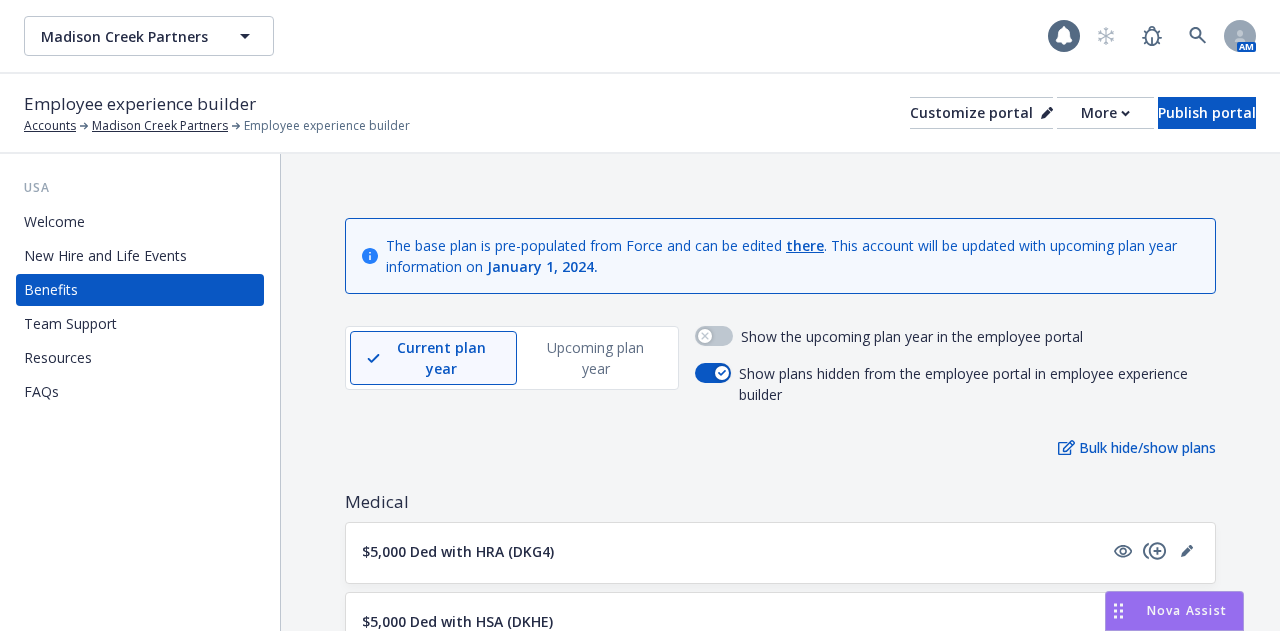 scroll, scrollTop: 0, scrollLeft: 0, axis: both 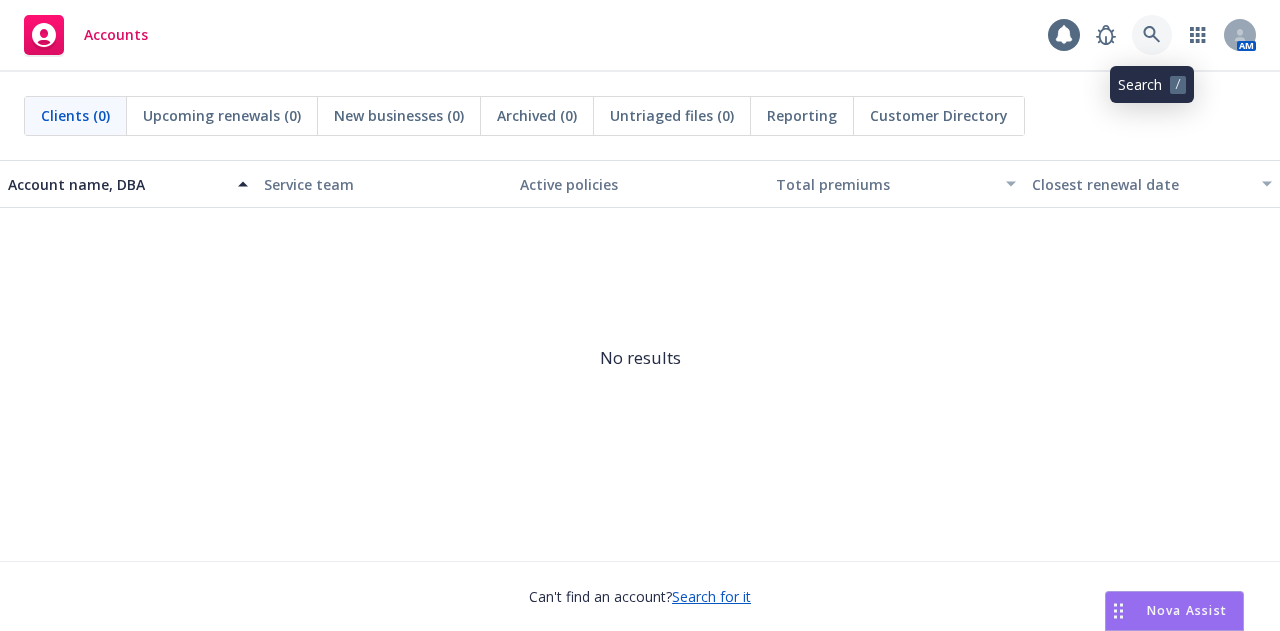 click 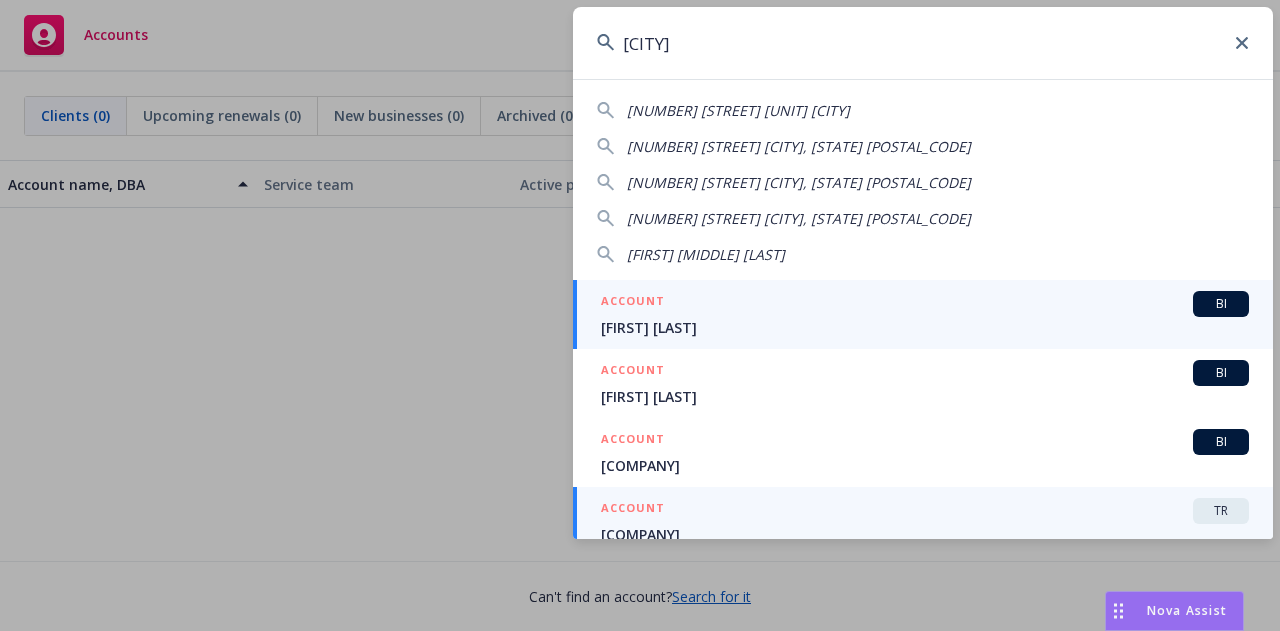 type on "madison" 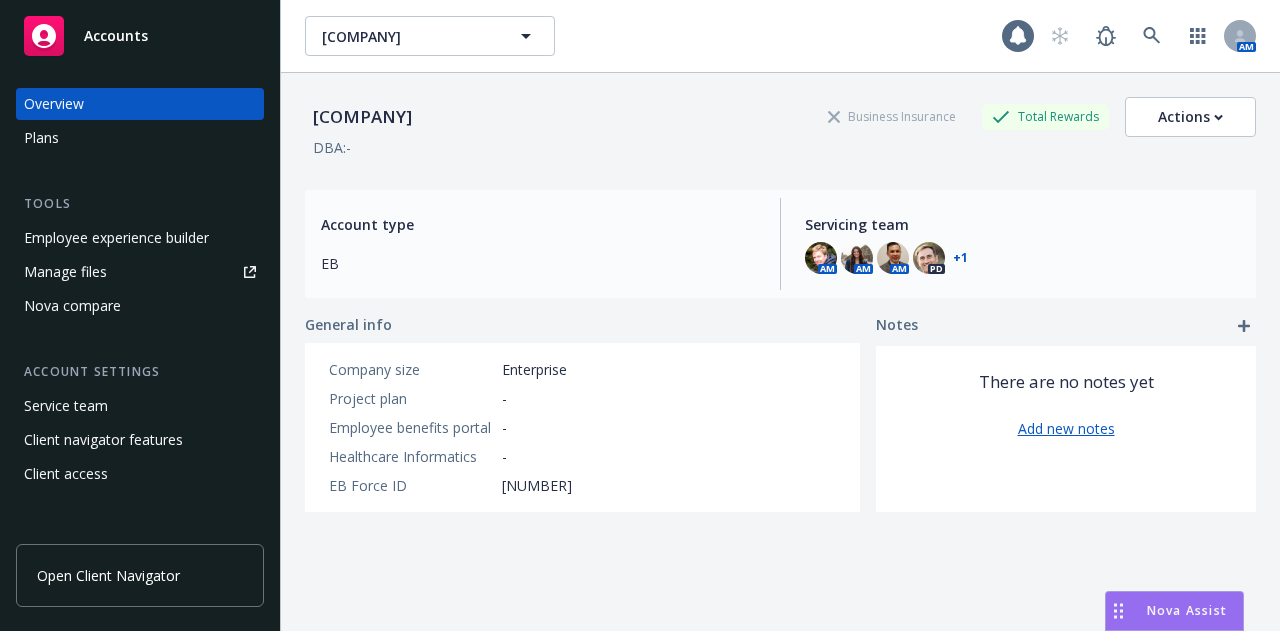 click on "Manage files" at bounding box center [140, 272] 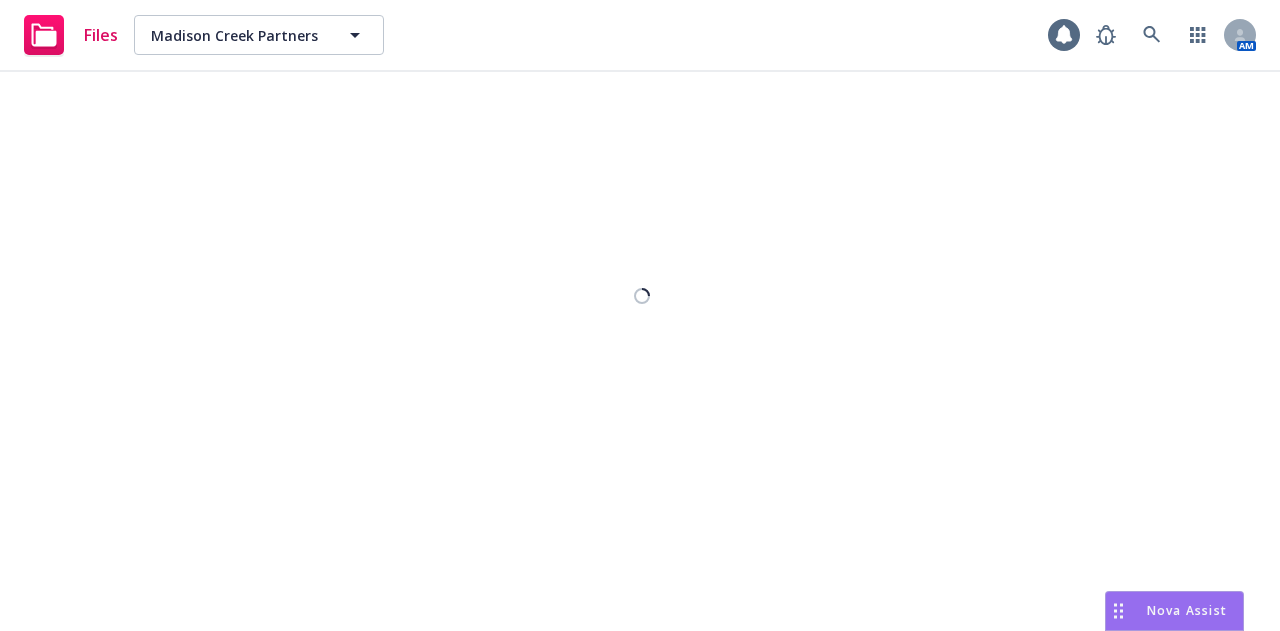 scroll, scrollTop: 0, scrollLeft: 0, axis: both 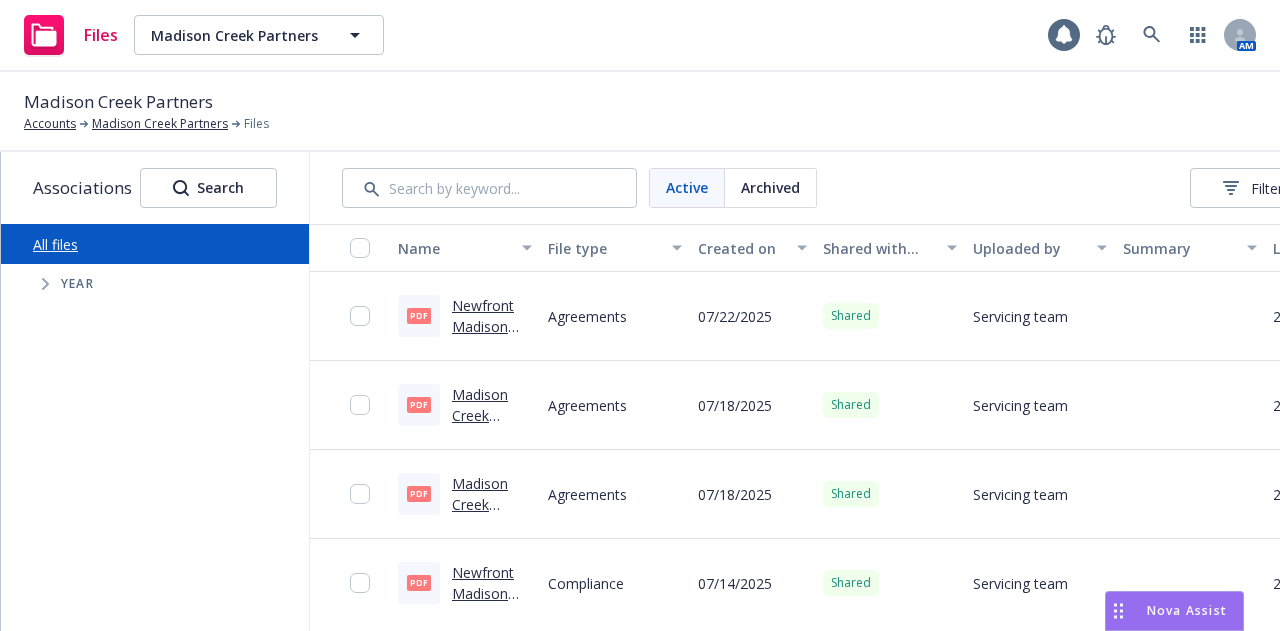 click at bounding box center [1190, 316] 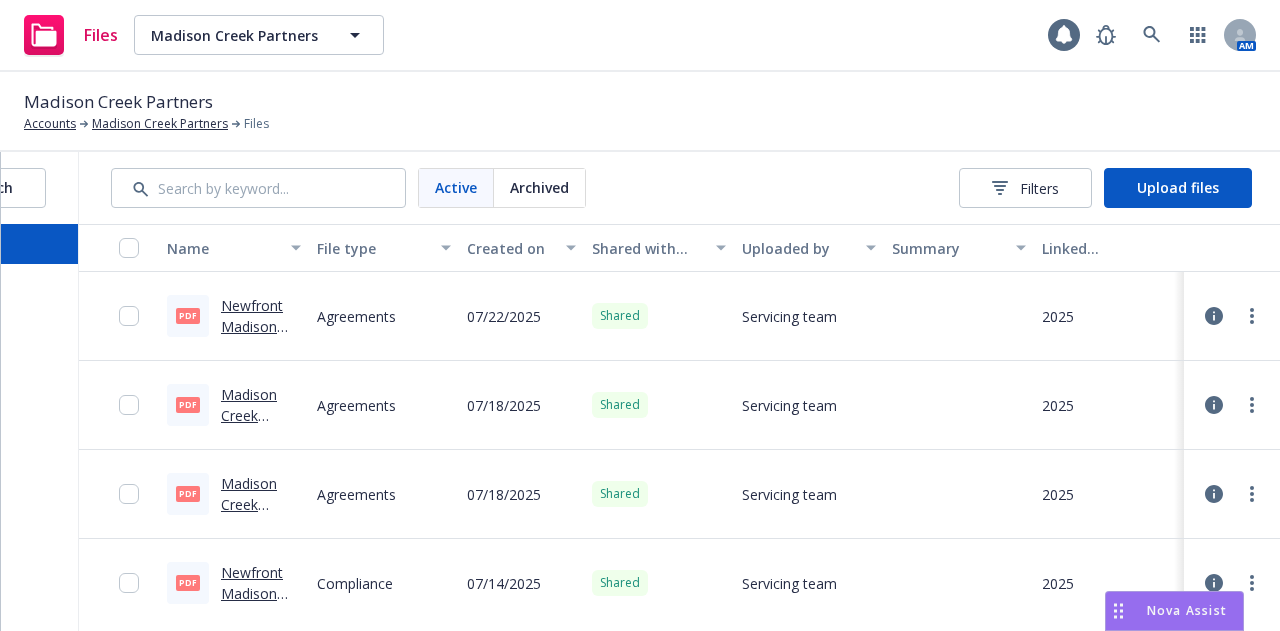 scroll, scrollTop: 0, scrollLeft: 246, axis: horizontal 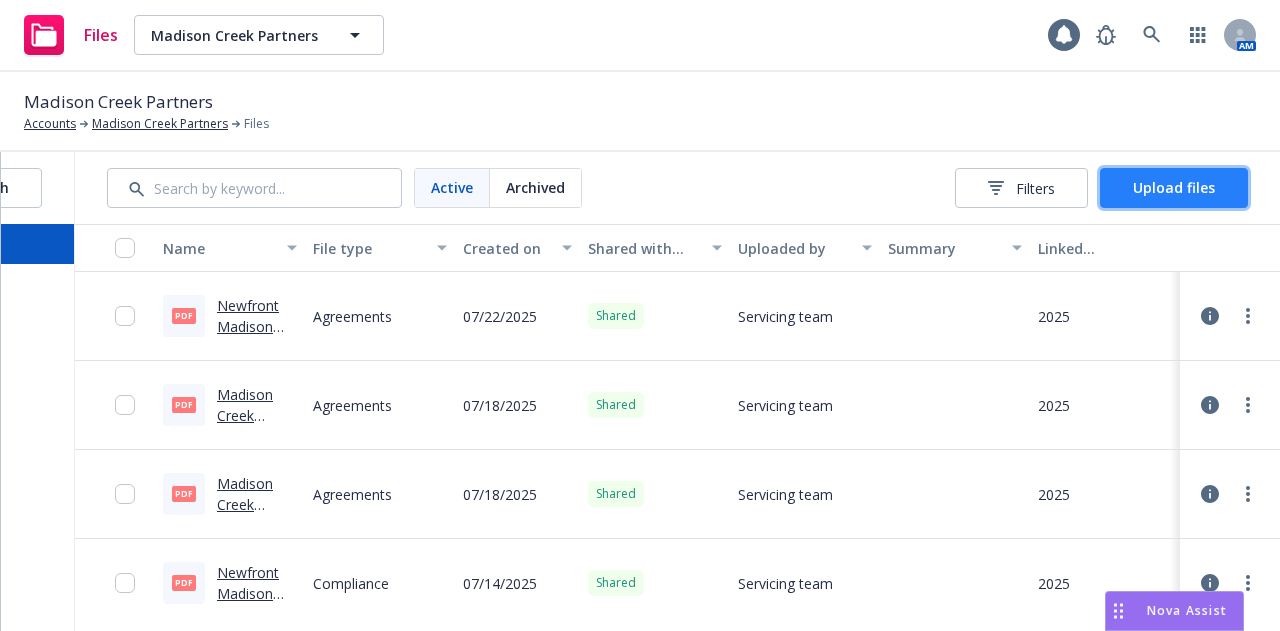 click on "Upload files" at bounding box center (1174, 187) 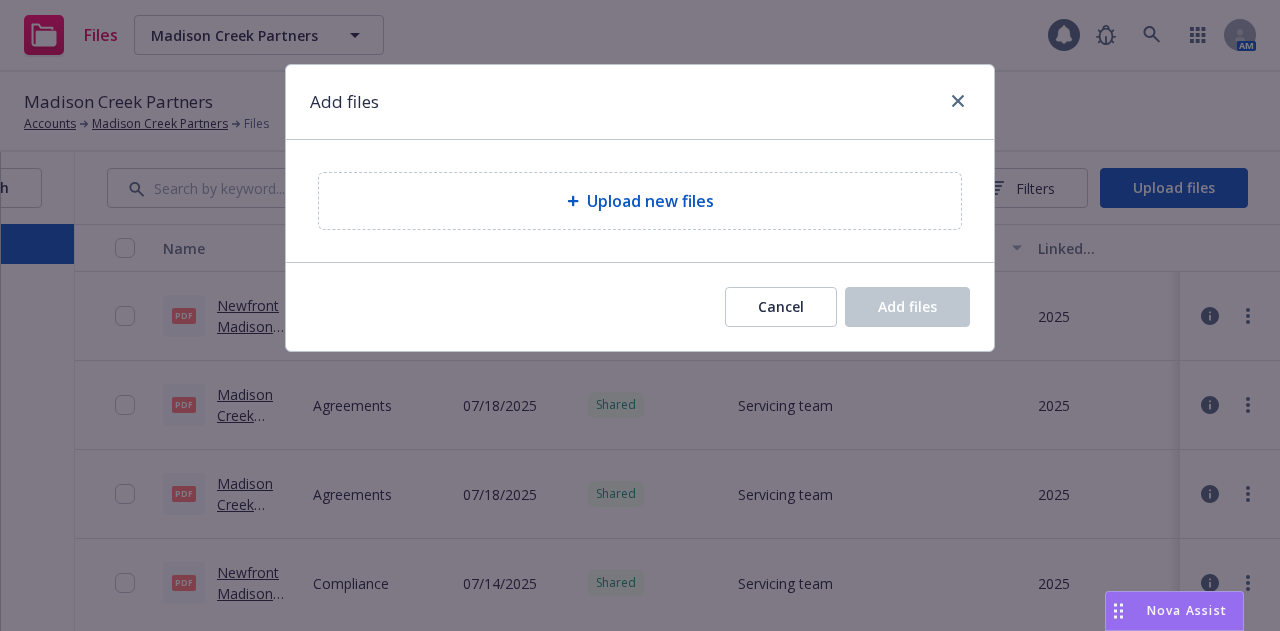 click on "Upload new files" at bounding box center [640, 201] 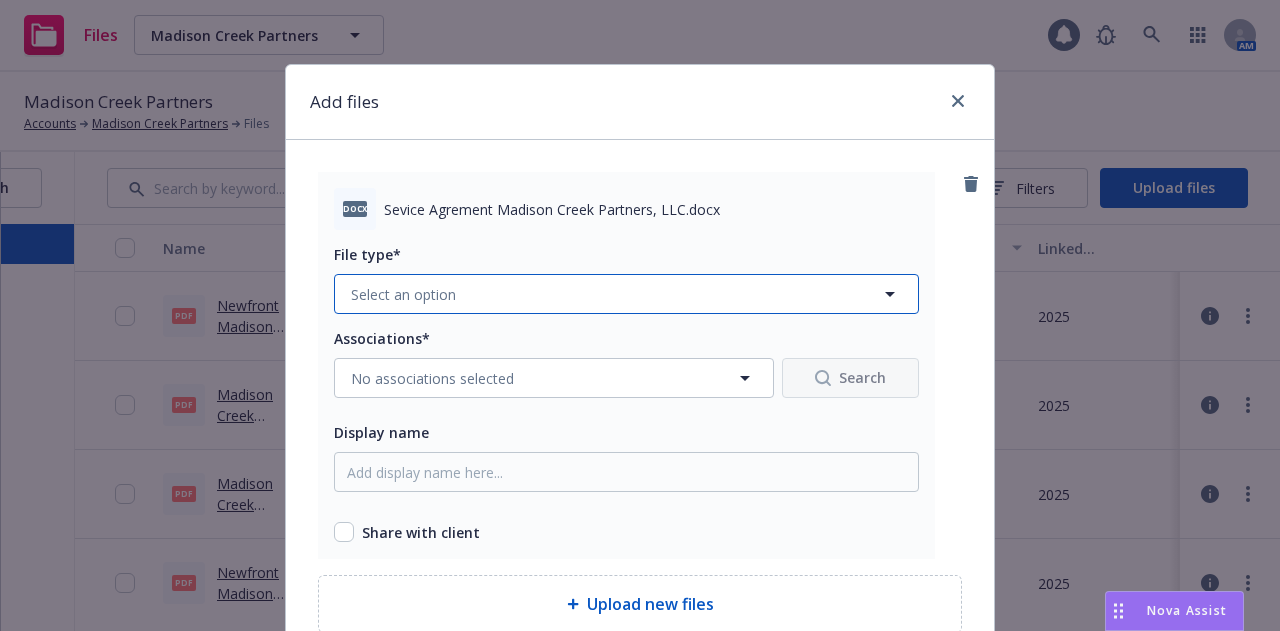 click on "Select an option" at bounding box center [626, 294] 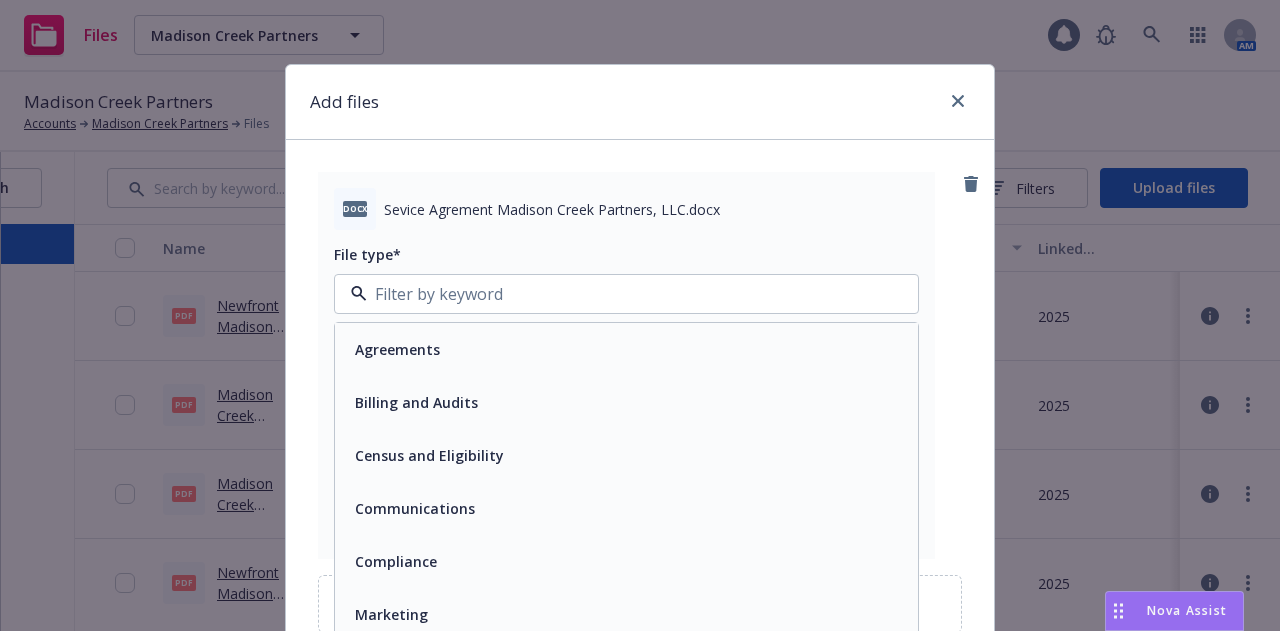 click on "Agreements" at bounding box center [626, 349] 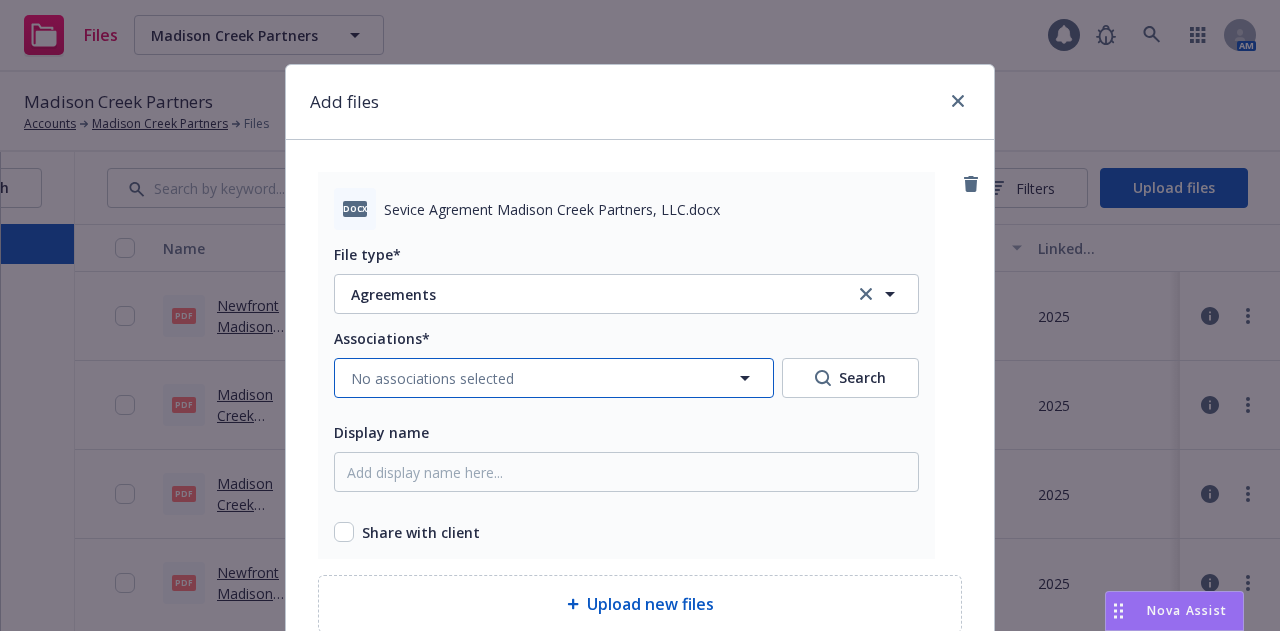 click on "No associations selected" at bounding box center (554, 378) 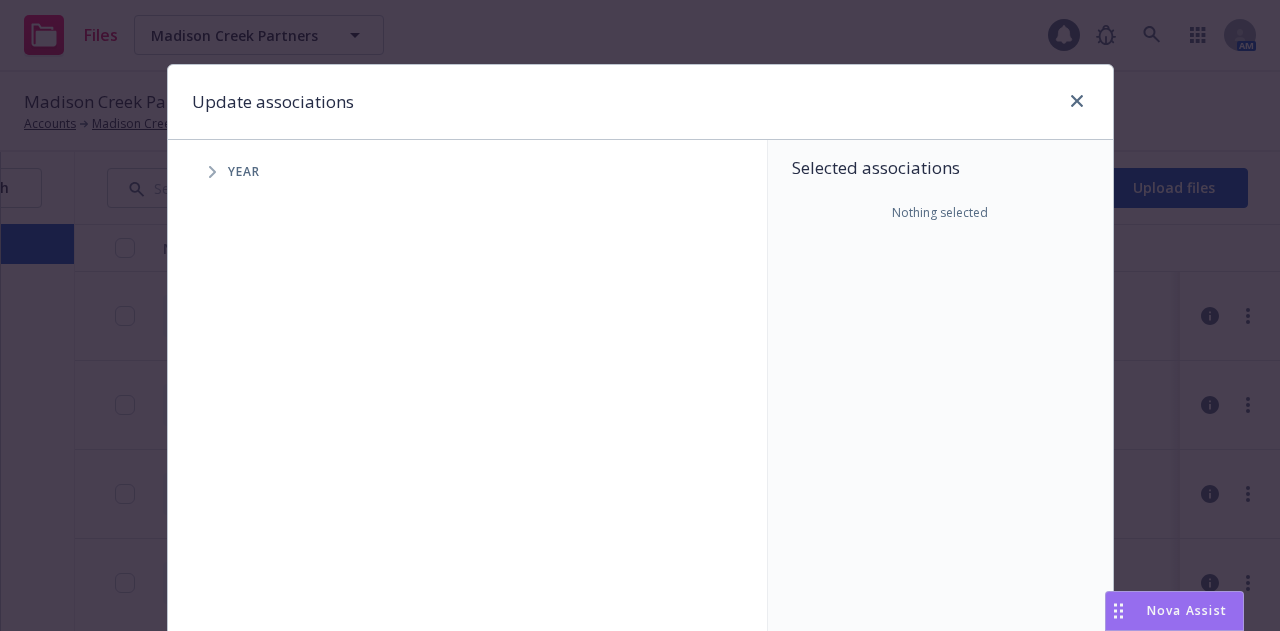 click at bounding box center (212, 172) 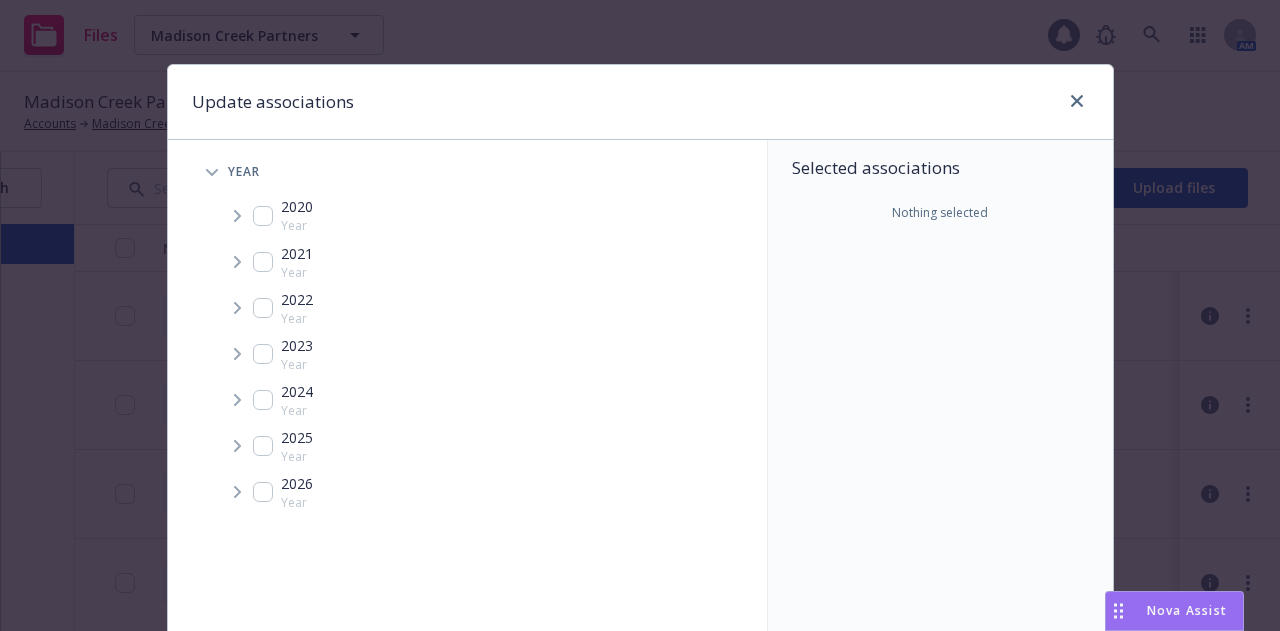 click at bounding box center (263, 446) 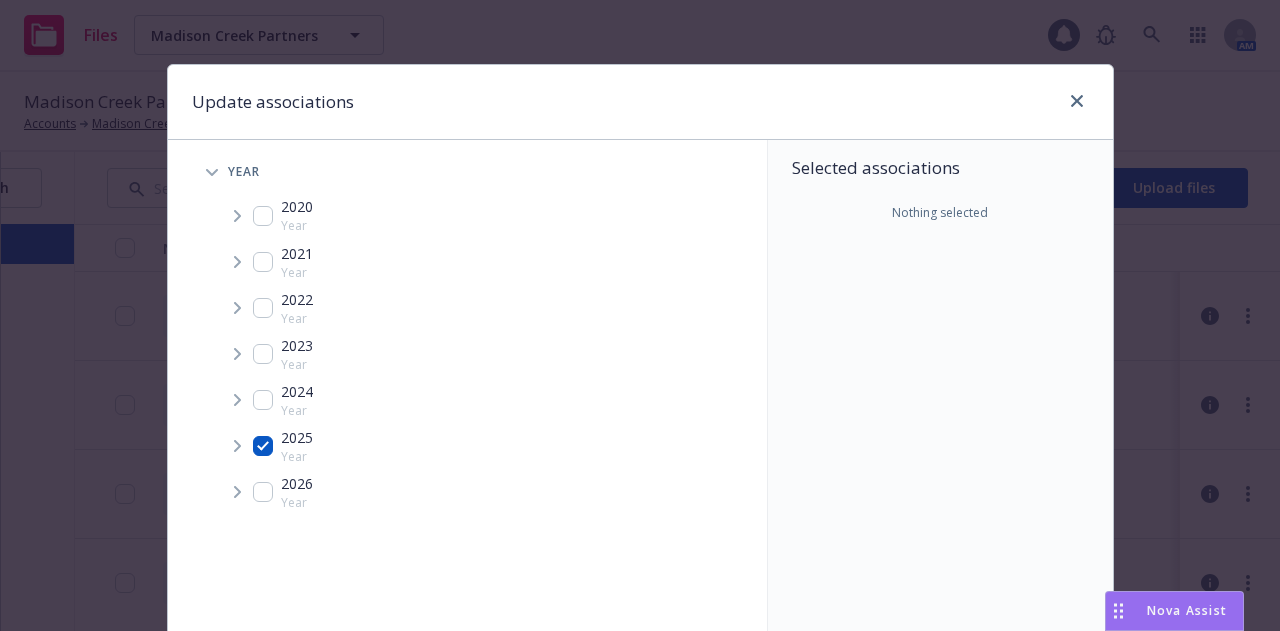 checkbox on "true" 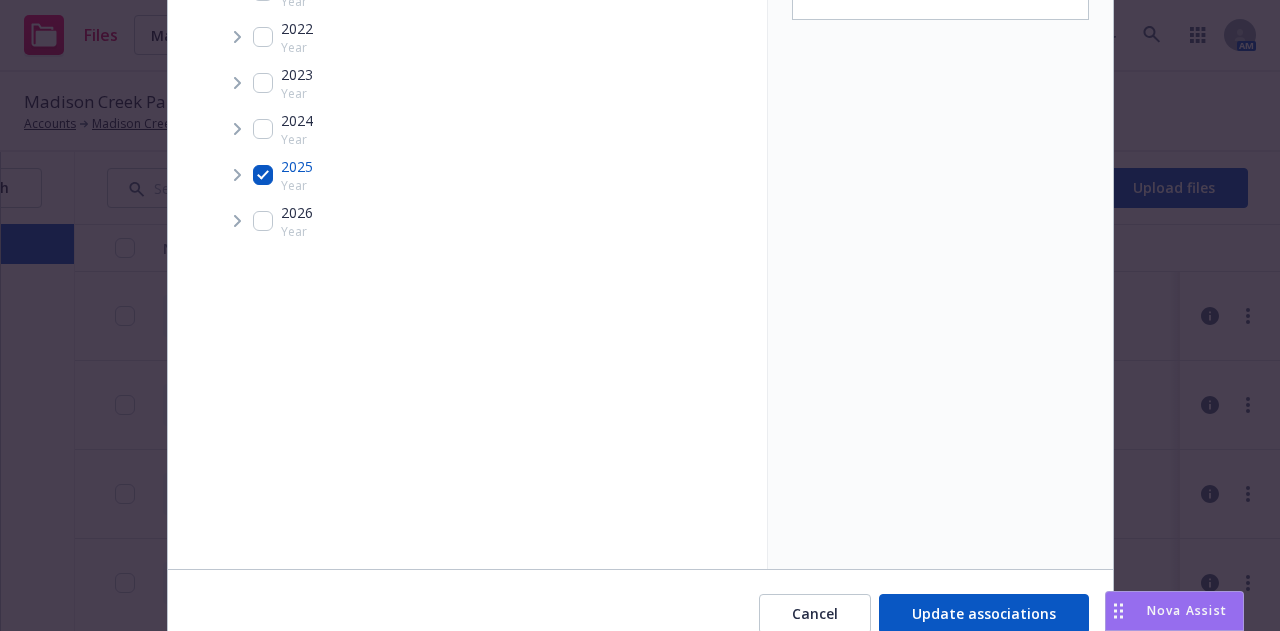 scroll, scrollTop: 362, scrollLeft: 0, axis: vertical 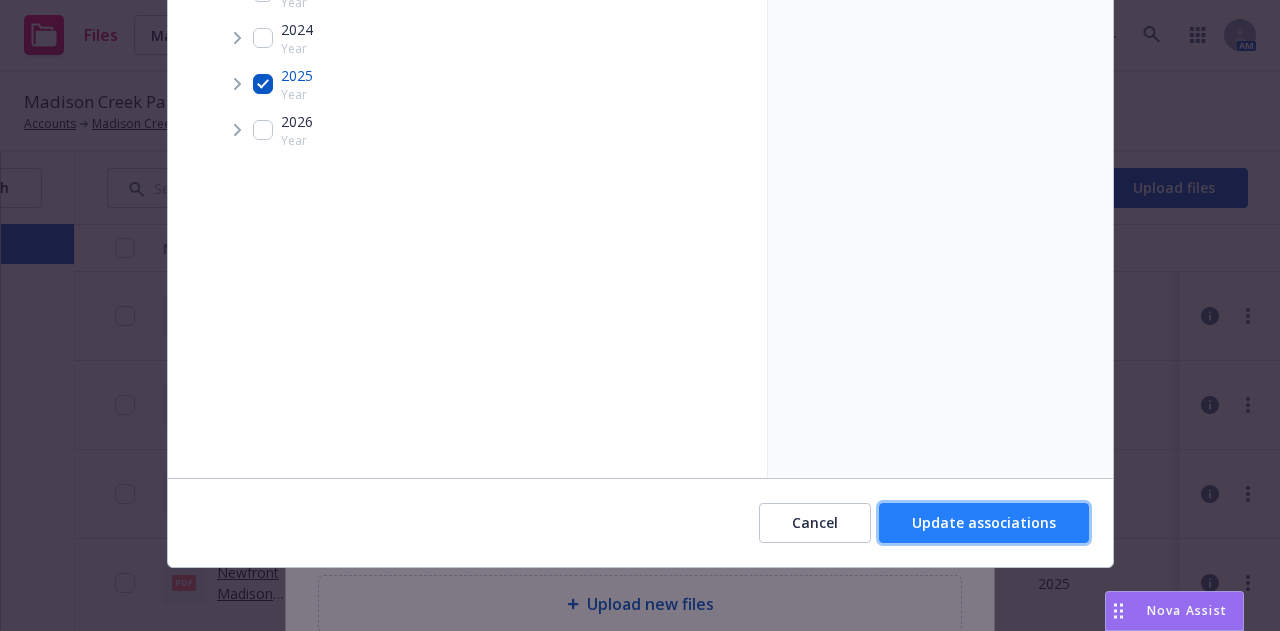 click on "Update associations" at bounding box center [984, 523] 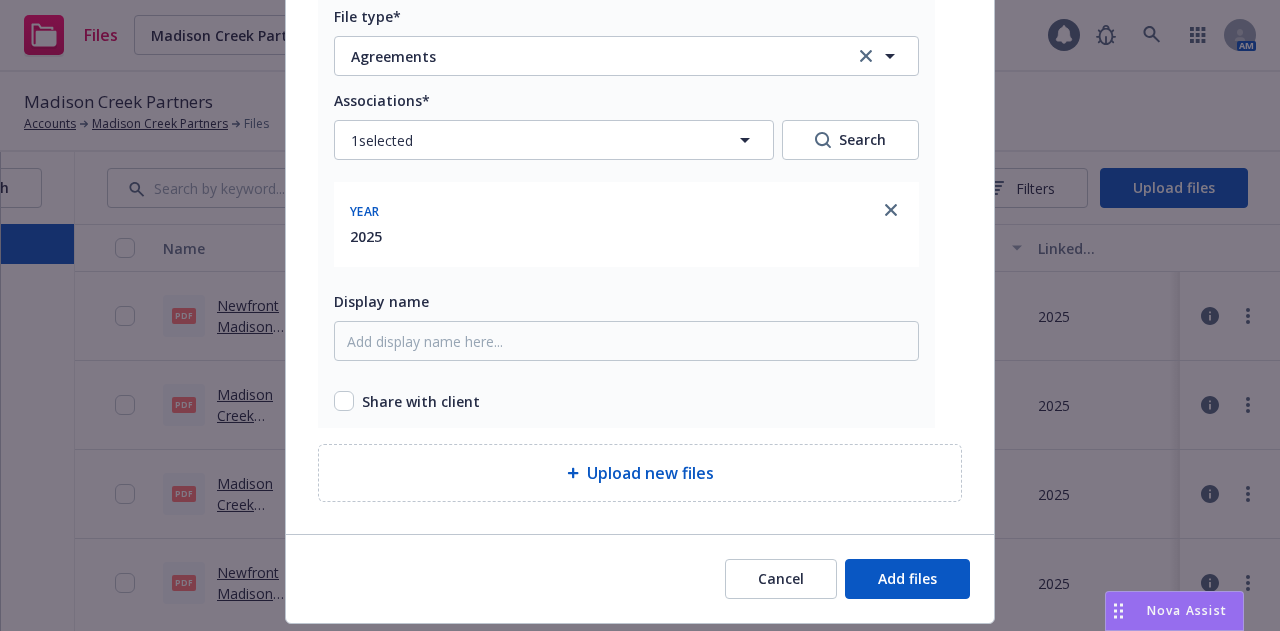 scroll, scrollTop: 244, scrollLeft: 0, axis: vertical 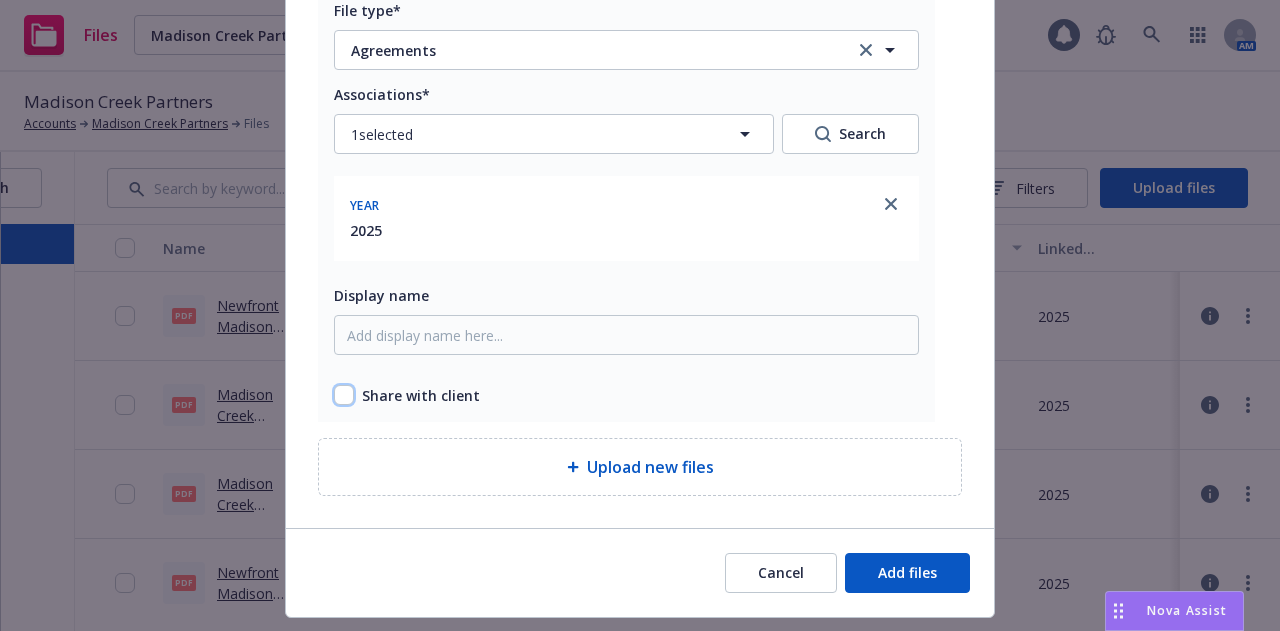 click at bounding box center [344, 395] 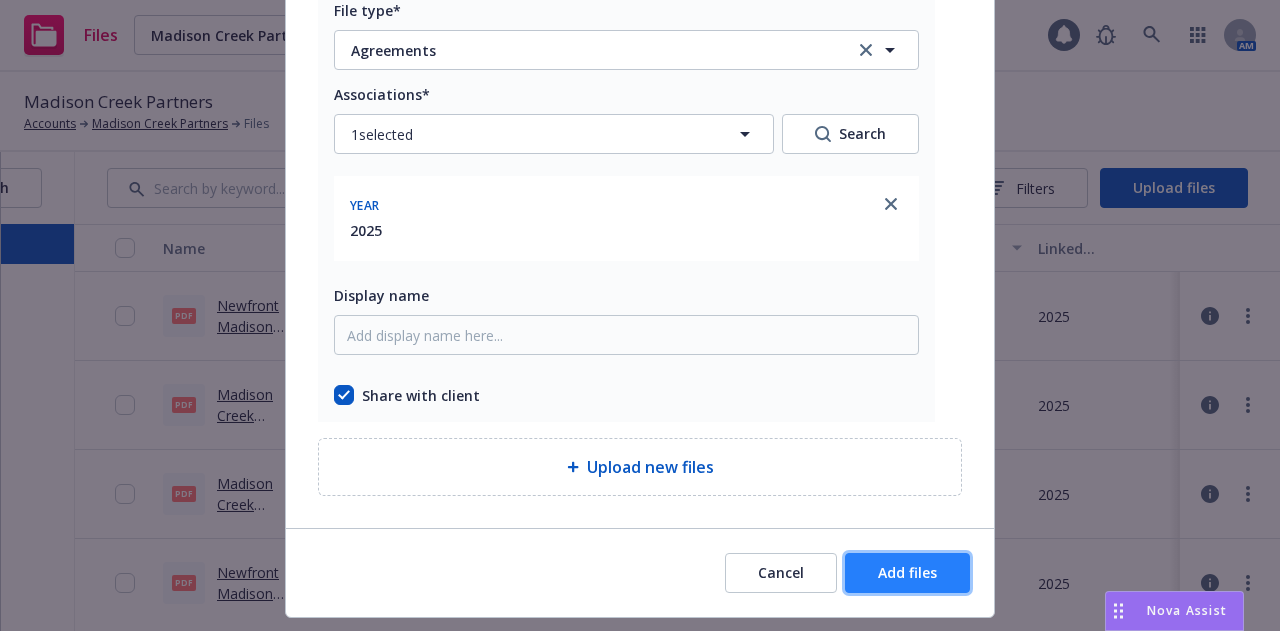 click on "Add files" at bounding box center (907, 573) 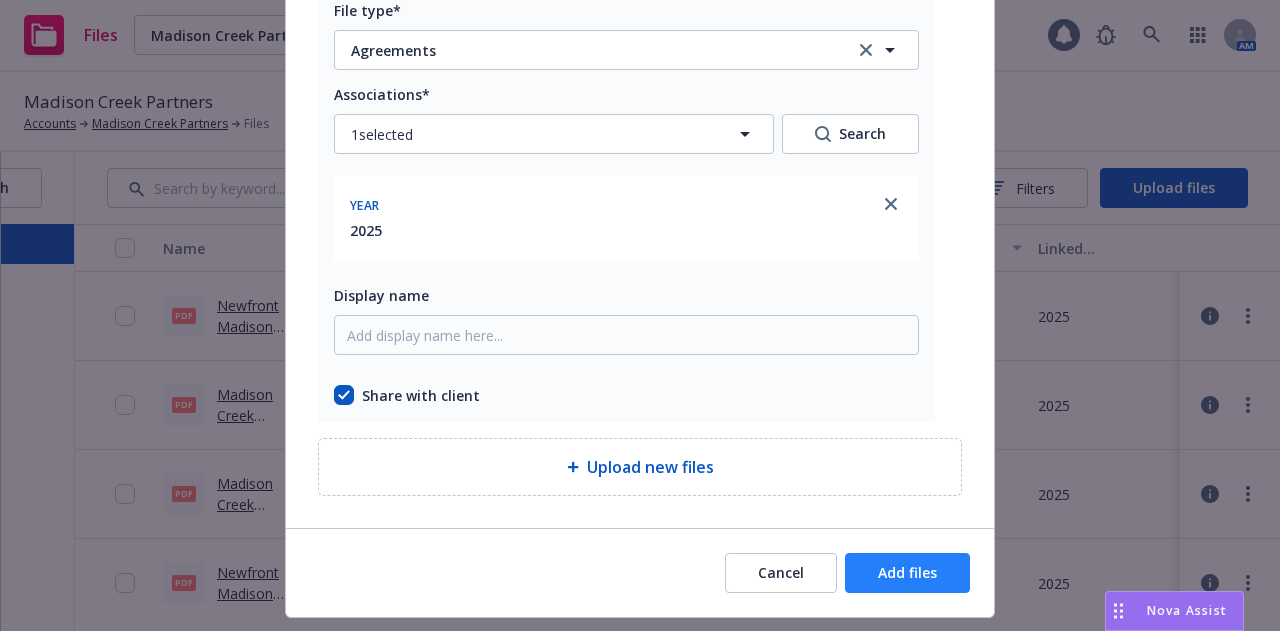 scroll, scrollTop: 220, scrollLeft: 0, axis: vertical 